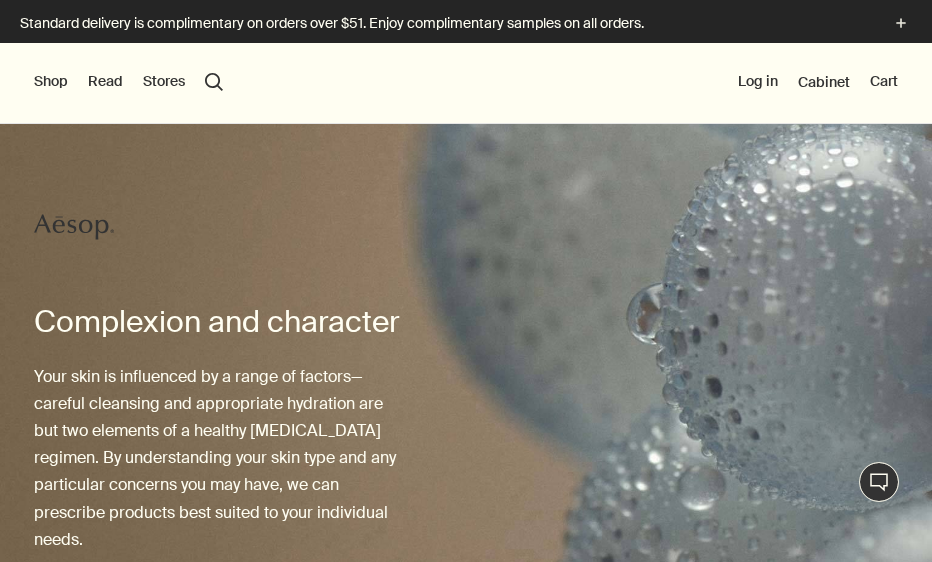 scroll, scrollTop: 0, scrollLeft: 0, axis: both 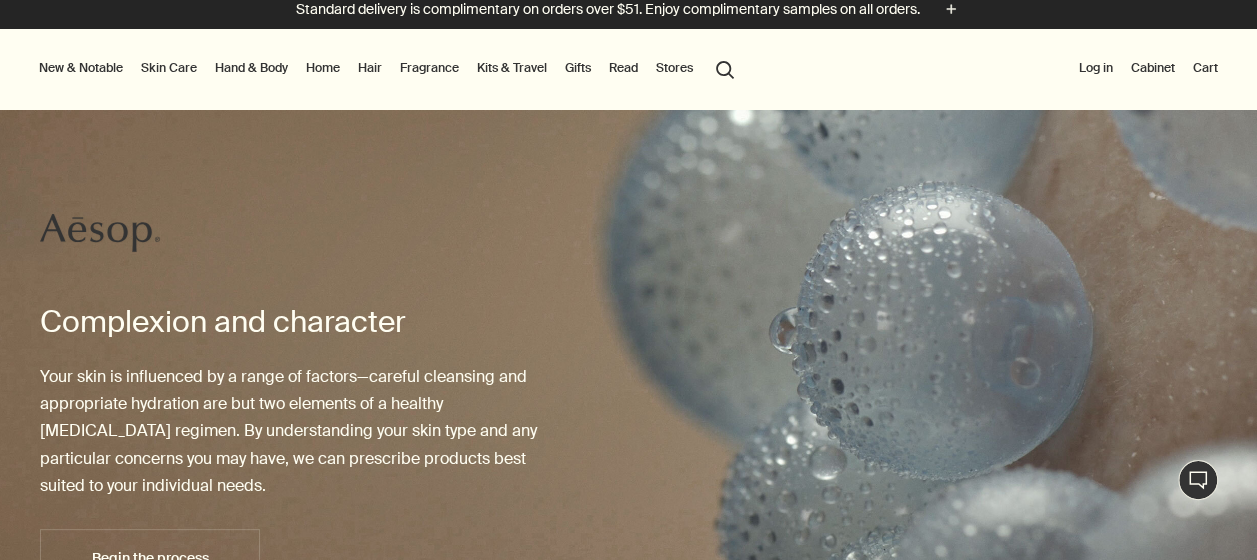 click on "Stores" at bounding box center (674, 68) 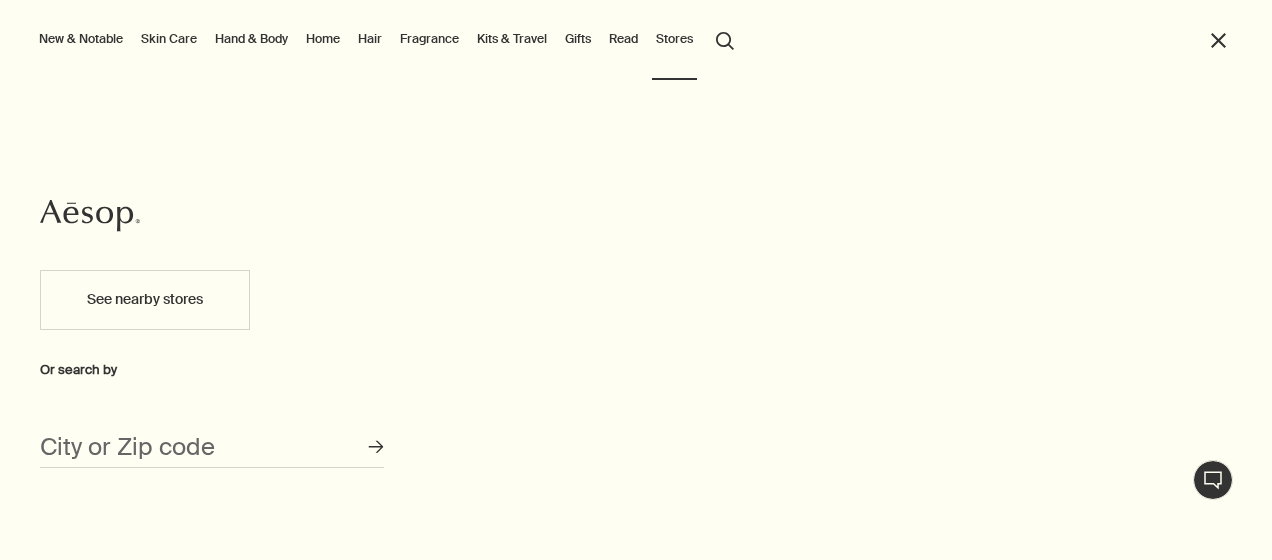 click on "close" at bounding box center [1218, 40] 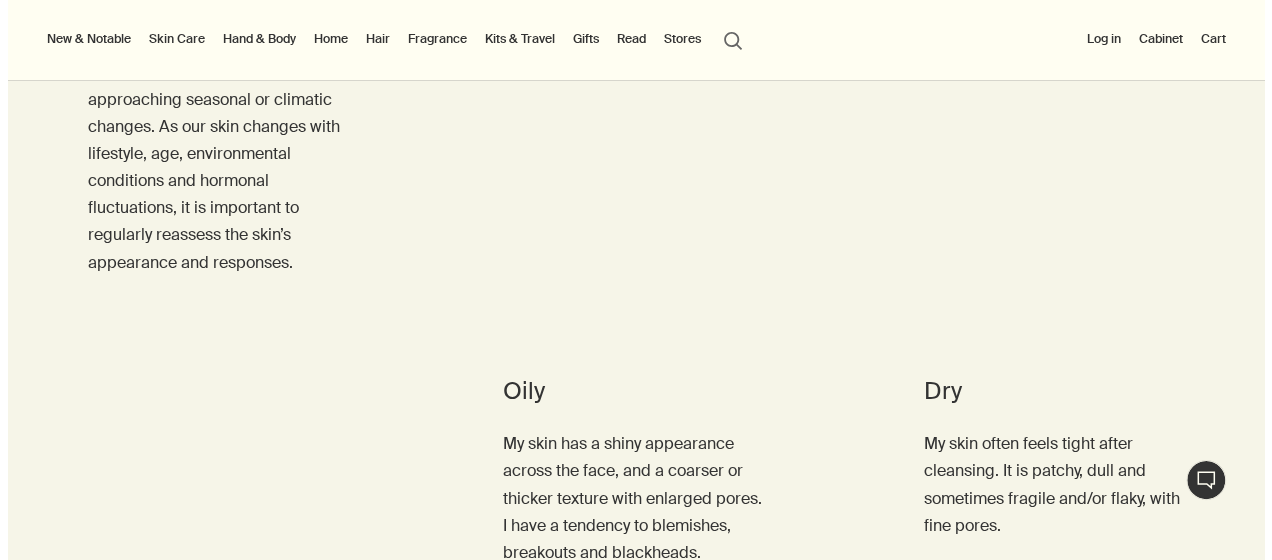scroll, scrollTop: 1120, scrollLeft: 0, axis: vertical 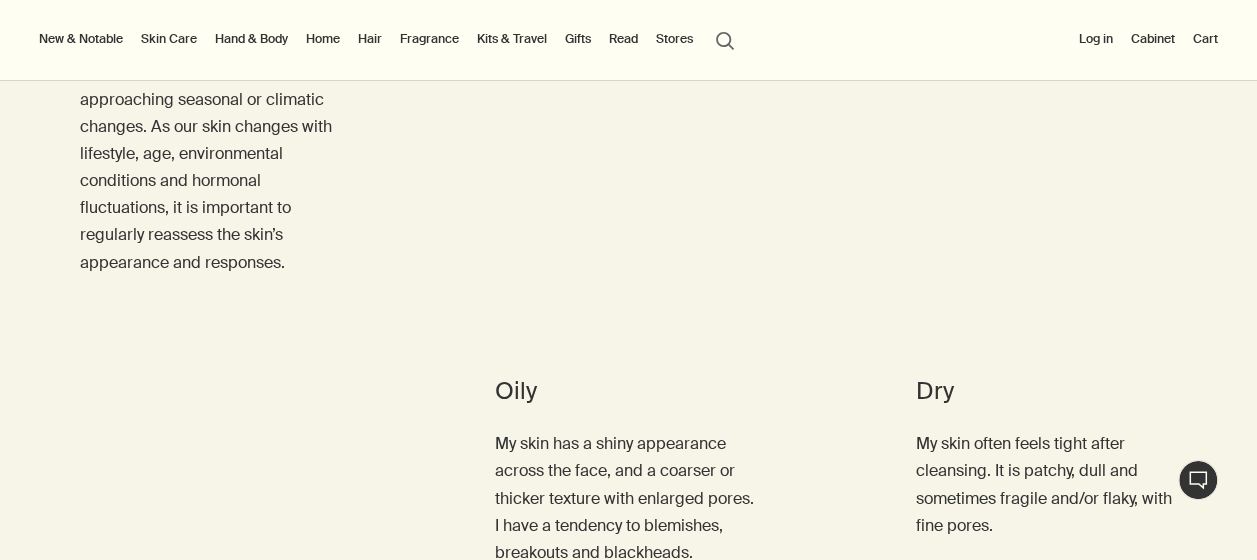 click on "Fragrance" at bounding box center (429, 39) 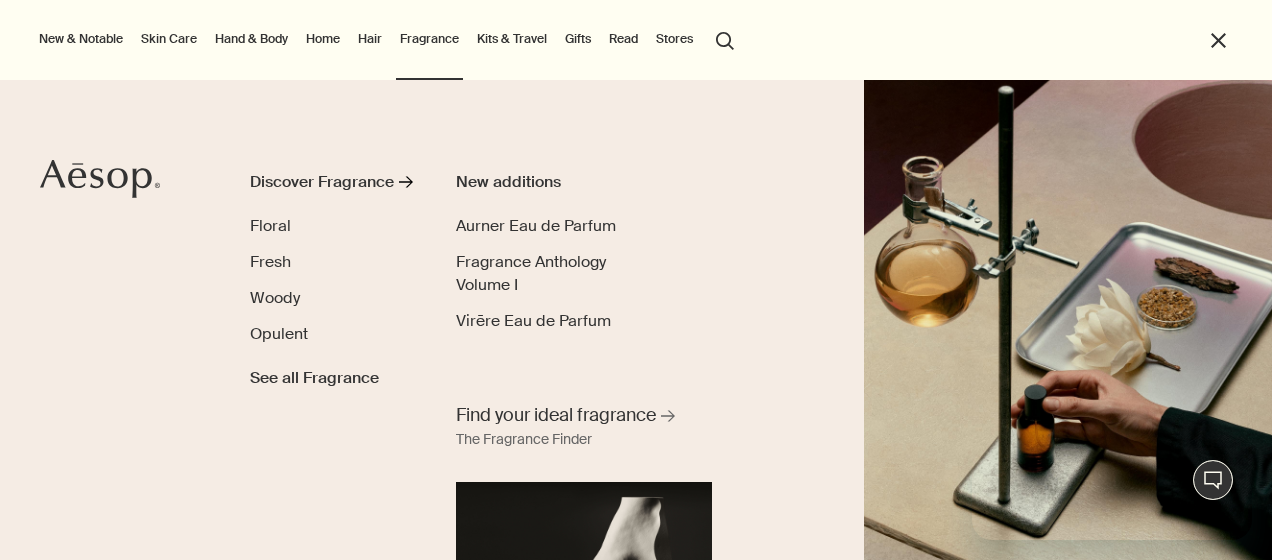scroll, scrollTop: 0, scrollLeft: 0, axis: both 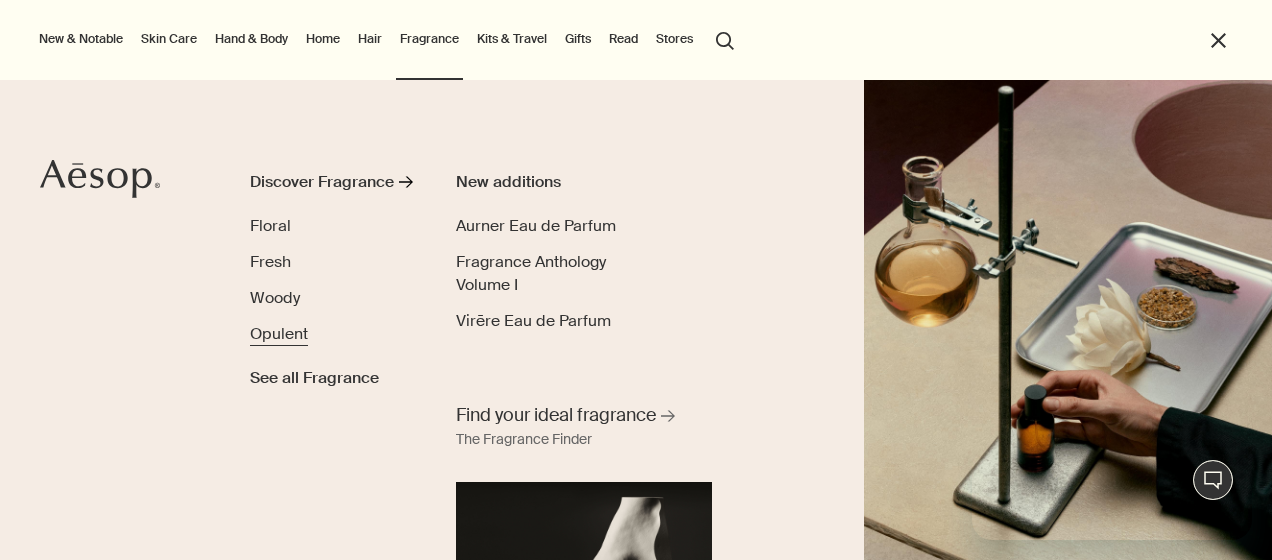 click on "Opulent" at bounding box center (279, 333) 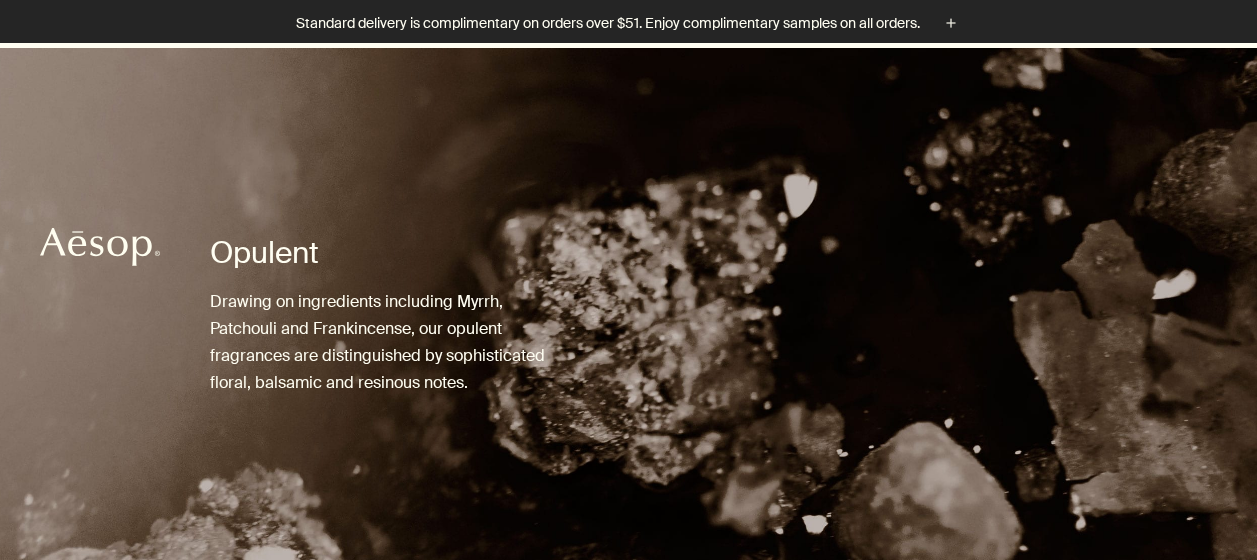 scroll, scrollTop: 418, scrollLeft: 0, axis: vertical 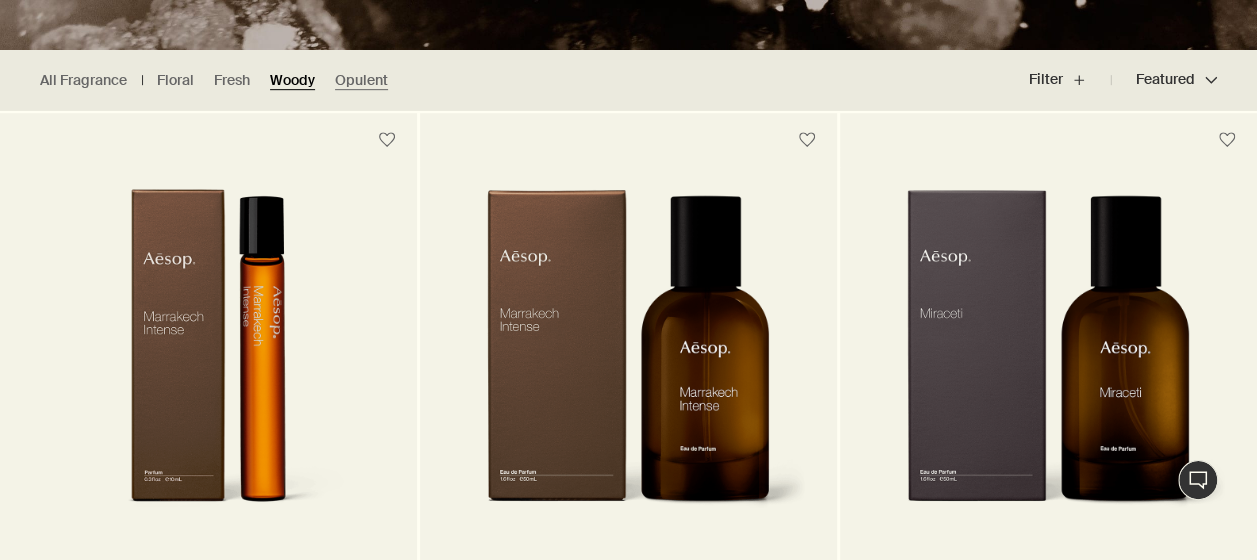 click on "Woody" at bounding box center [292, 80] 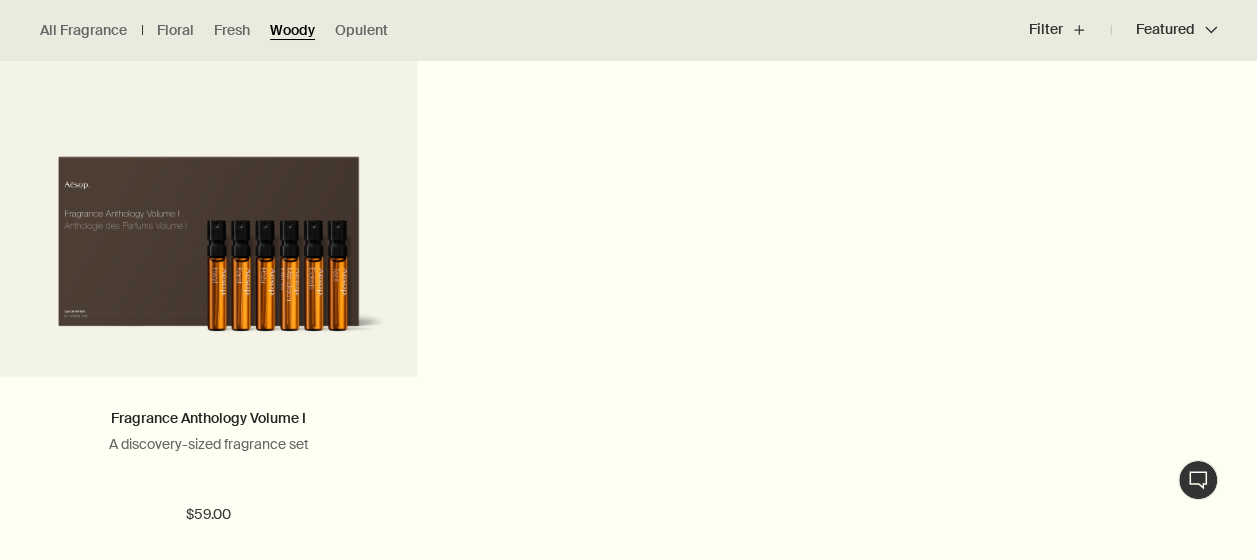 scroll, scrollTop: 2186, scrollLeft: 0, axis: vertical 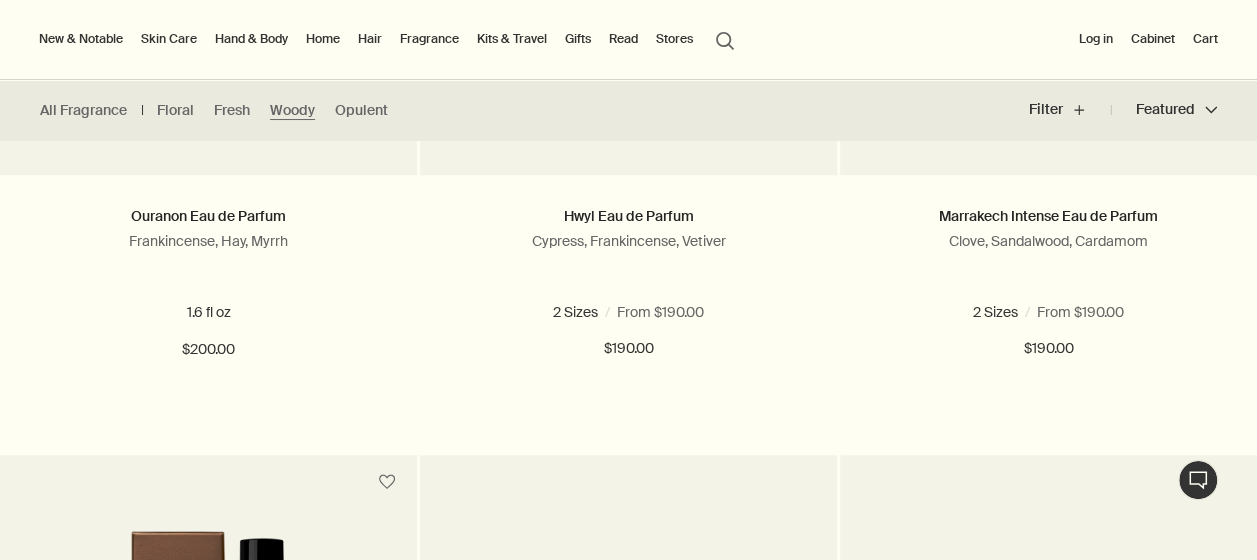 click on "Gifts" at bounding box center (578, 39) 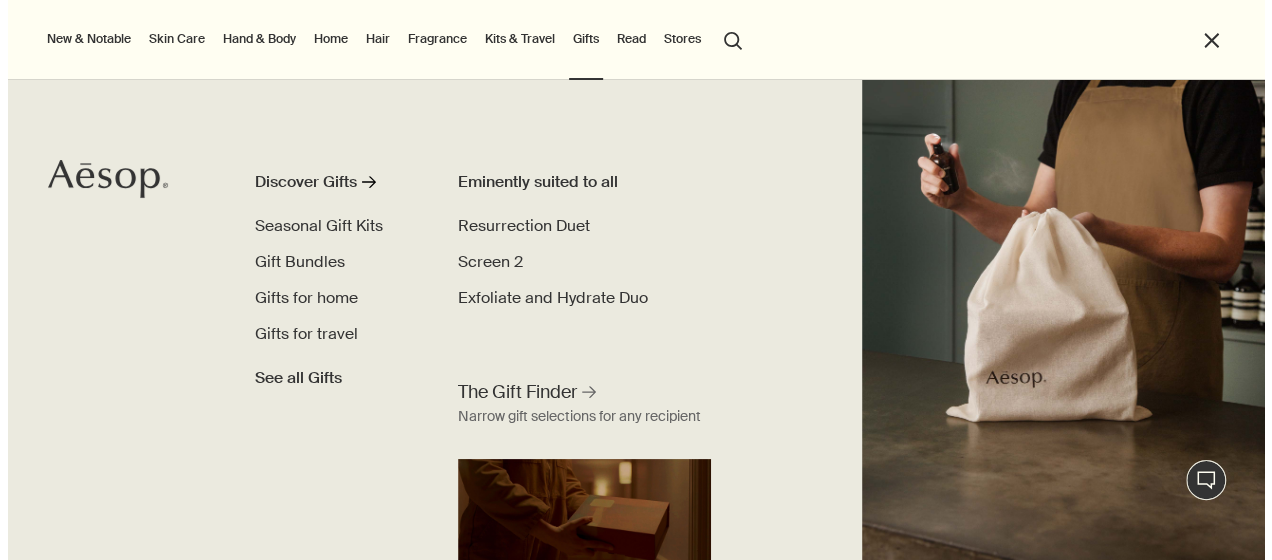 scroll, scrollTop: 910, scrollLeft: 0, axis: vertical 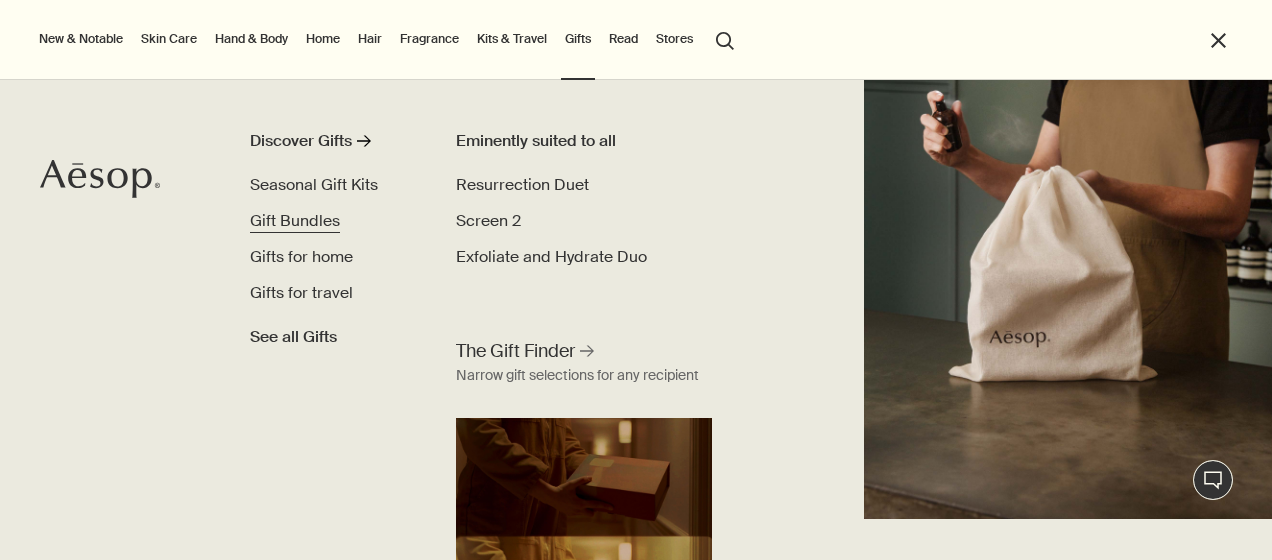 click on "Gift Bundles" at bounding box center (295, 221) 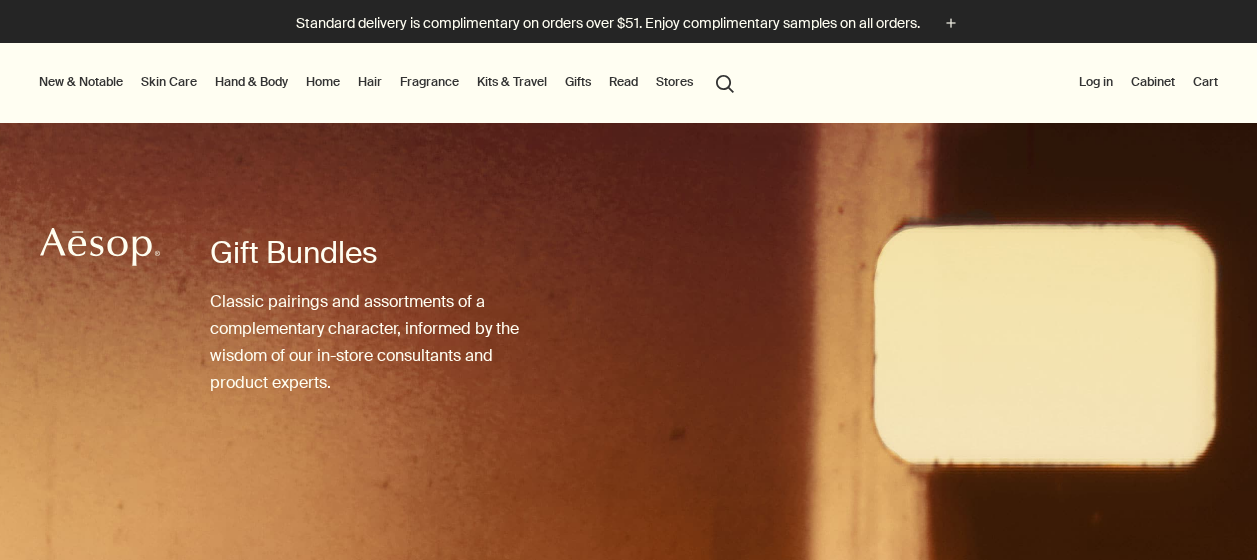 scroll, scrollTop: 0, scrollLeft: 0, axis: both 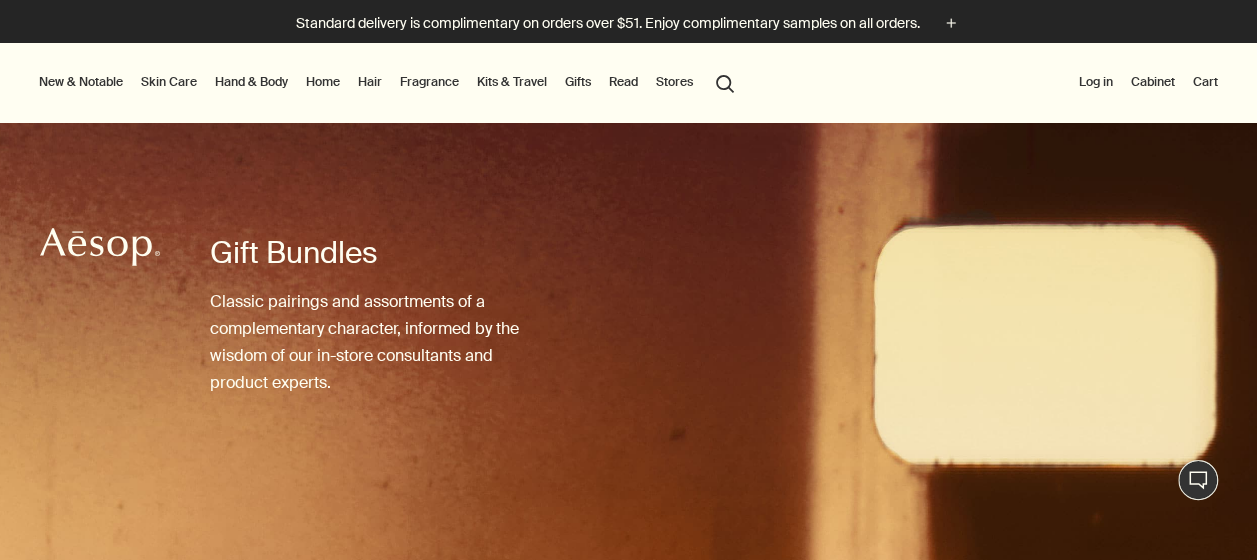 click on "Fragrance" at bounding box center (429, 82) 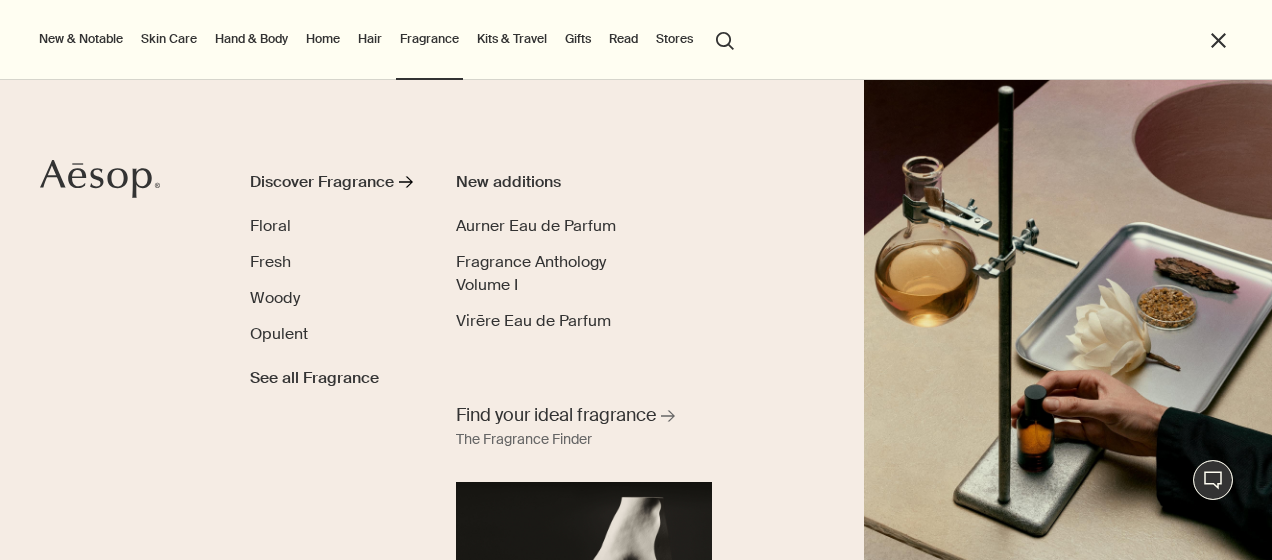 click on "Gifts" at bounding box center [578, 39] 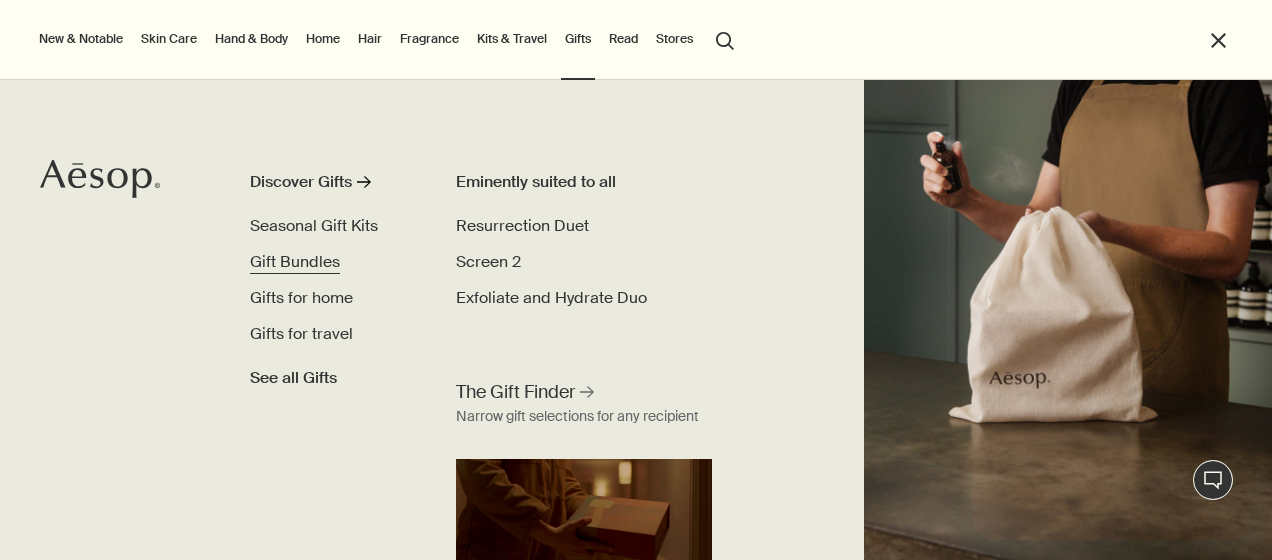 scroll, scrollTop: 0, scrollLeft: 0, axis: both 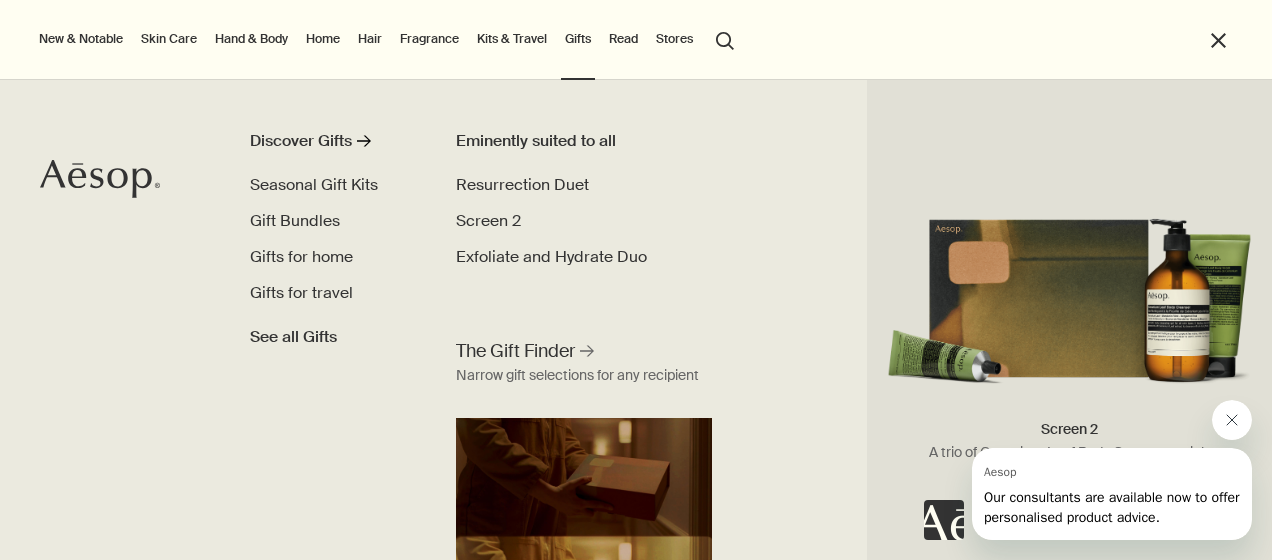 click 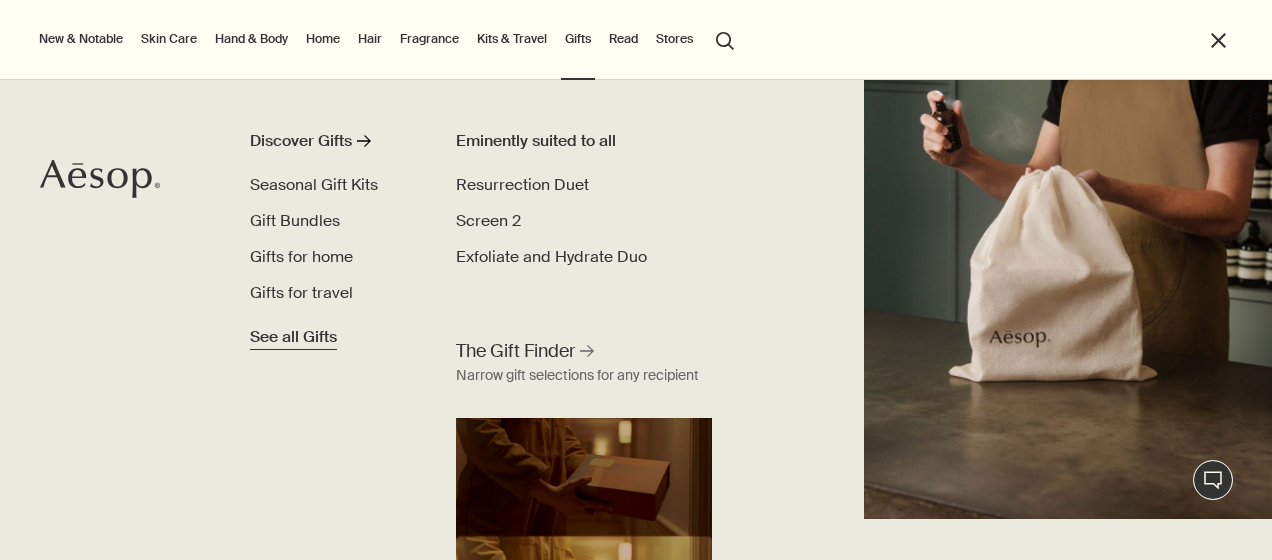 click on "See all Gifts" at bounding box center [293, 337] 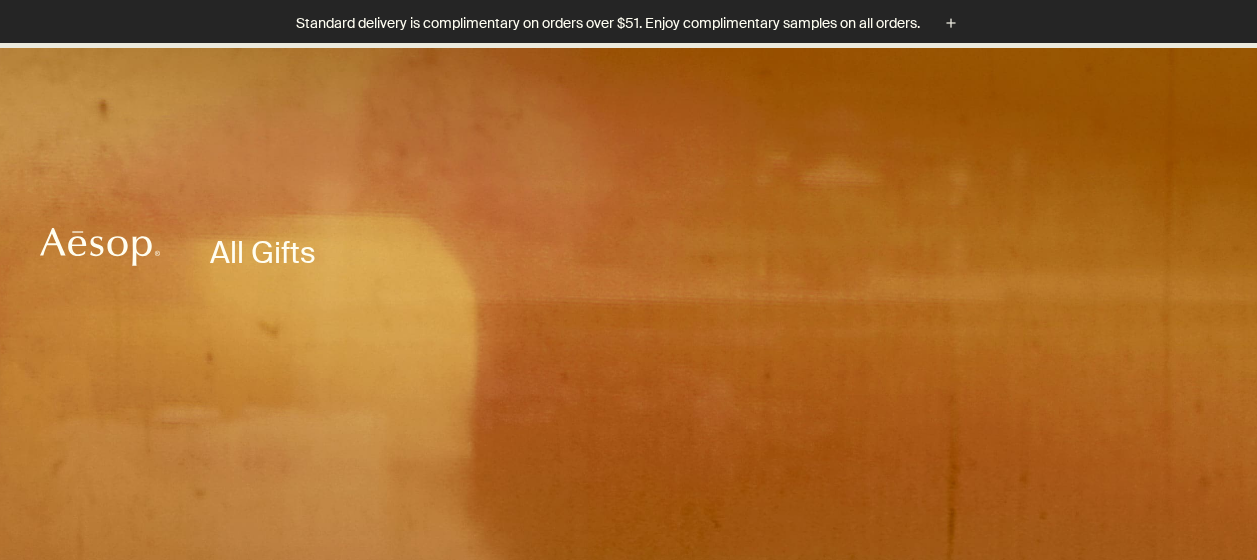 scroll, scrollTop: 721, scrollLeft: 0, axis: vertical 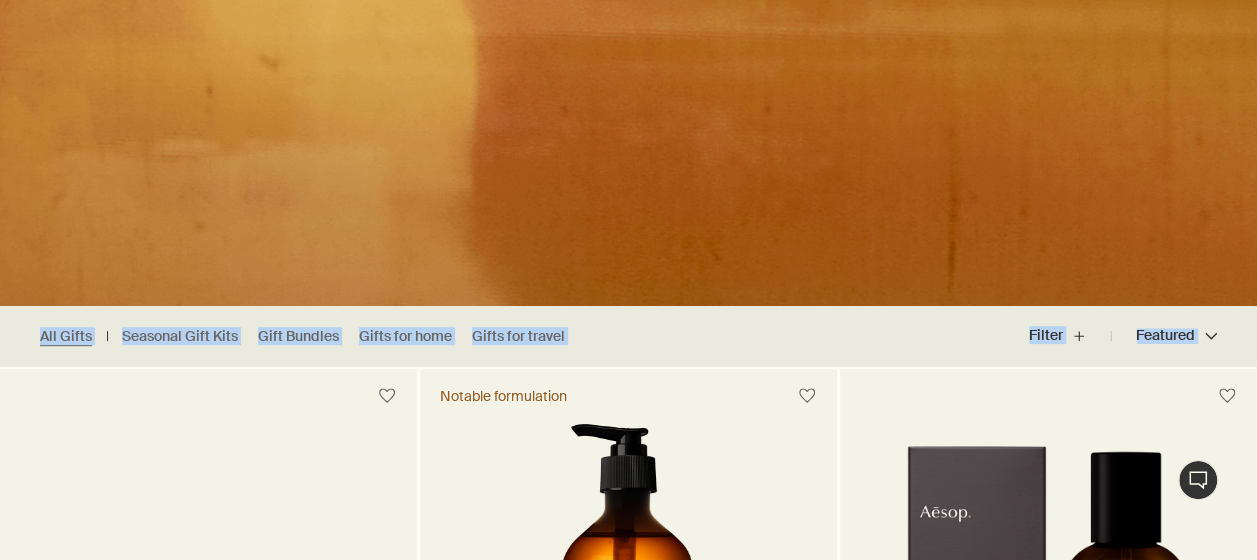 drag, startPoint x: 0, startPoint y: 0, endPoint x: 558, endPoint y: 611, distance: 827.457 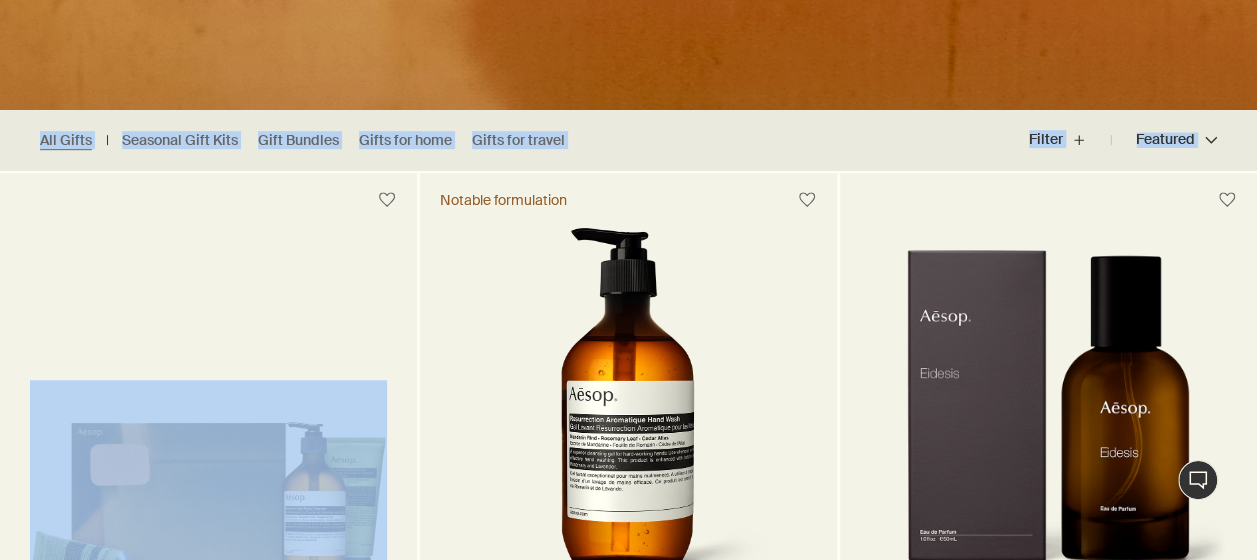 click at bounding box center [628, -153] 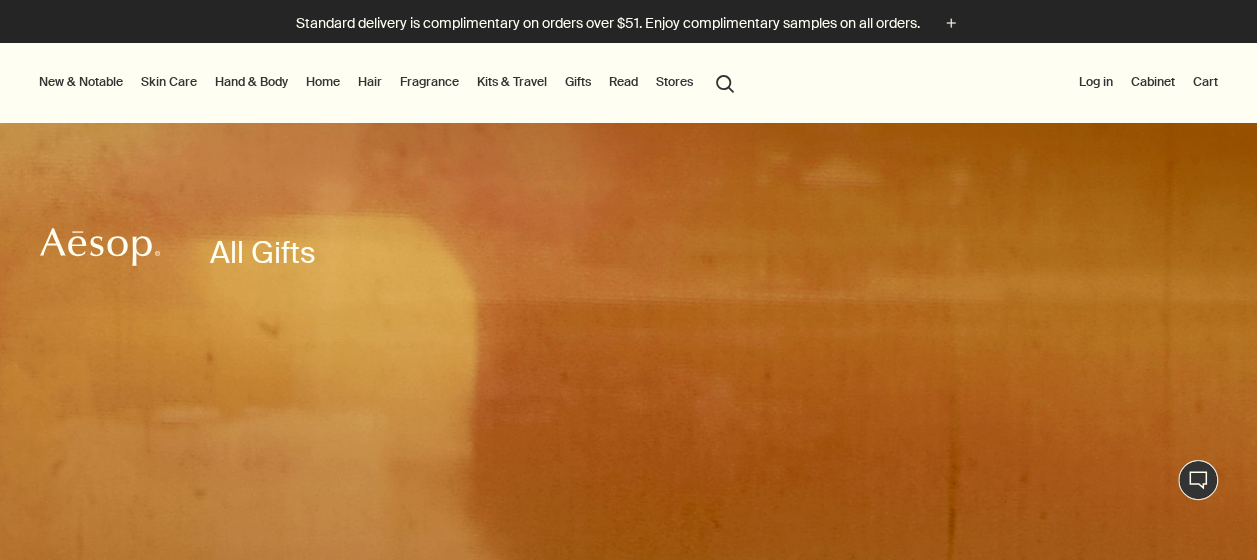 click on "New & Notable New additions Lucent Facial Refiner Eleos Nourishing Body Cleanser Aurner Eau de Parfum Virēre Eau de Parfum Notable formulations Reverence Aromatique Hand Wash Geranium Leaf Body Cleanser Resurrection Aromatique Hand Balm Immaculate Facial Tonic [MEDICAL_DATA] Discover [MEDICAL_DATA]   rightArrow Cleansers & Exfoliants Treat & Masque Toners Hydrators & Moisturisers Eye & Lip Care Shaving Sun Care [MEDICAL_DATA] Kits See all [MEDICAL_DATA] Skin type or concern Normal Dry Oily Combination Sensitive Mature Seasonal [MEDICAL_DATA] Summer Winter New additions Lucent Facial Refiner Immaculate Facial Tonic An introduction to skin types   rightArrow Lessons from the lab Hand & Body Discover Hand & Body   rightArrow Hand Washes & Balms Bar Soaps Body Cleansers & Scrubs Body Balms & Oils Oral Care & Deodorants See all Hand & Body New additions Eleos Nourishing Body Cleanser Eleos Aromatique Hand Balm Refresh [MEDICAL_DATA] Slab New Eleos Nourishing Body Cleanser   rightArrow The shower, your stage Home Discover Home   Incense" at bounding box center [628, 83] 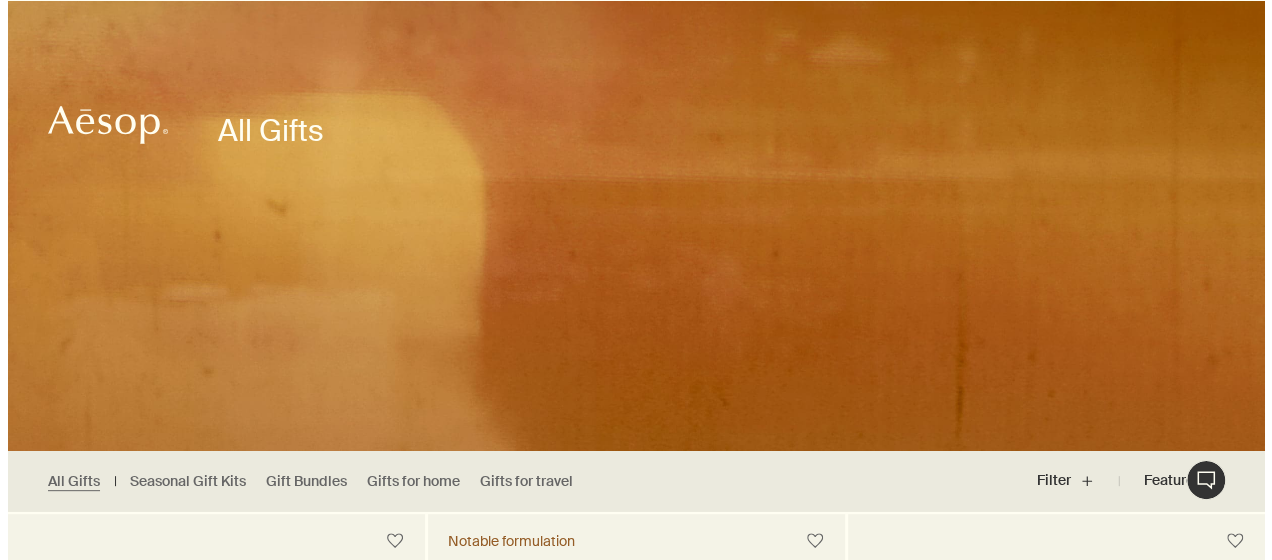 scroll, scrollTop: 0, scrollLeft: 0, axis: both 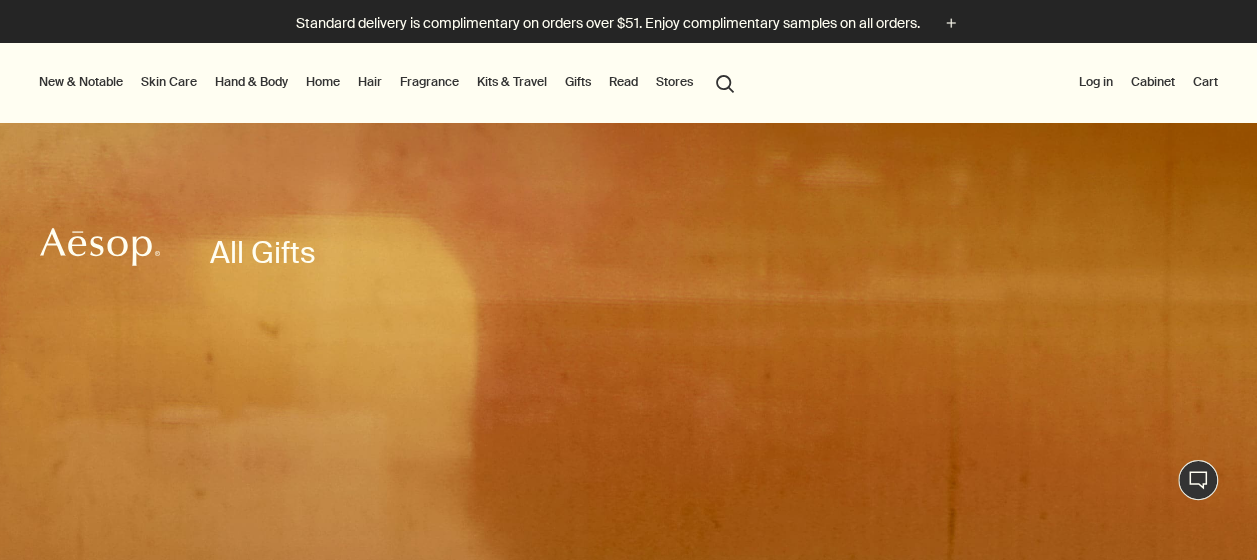 click on "Fragrance" at bounding box center [429, 82] 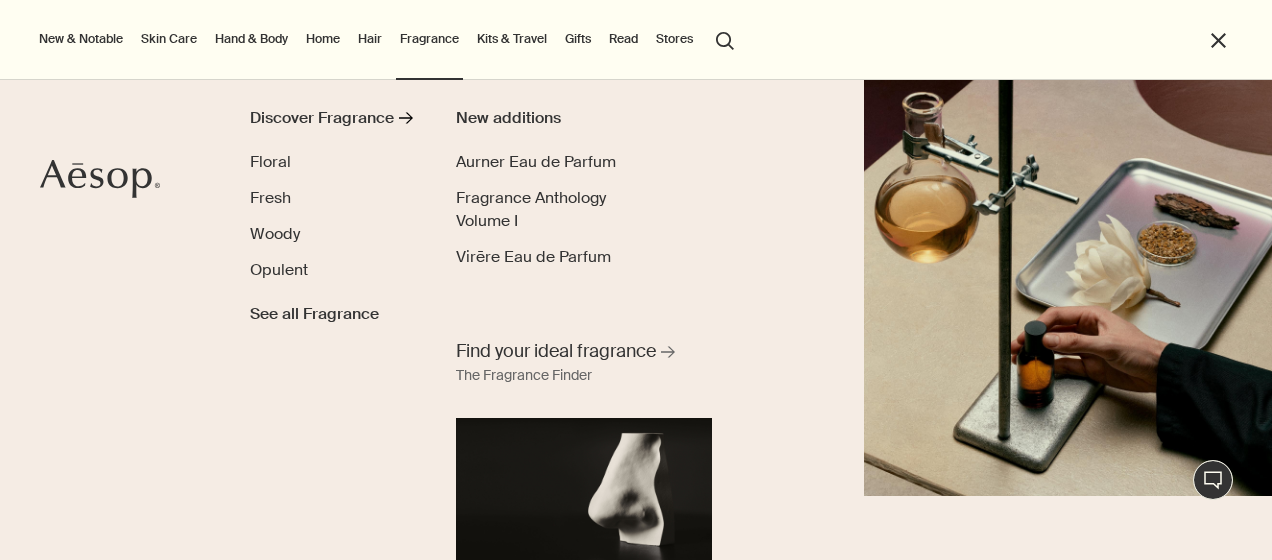 scroll, scrollTop: 0, scrollLeft: 0, axis: both 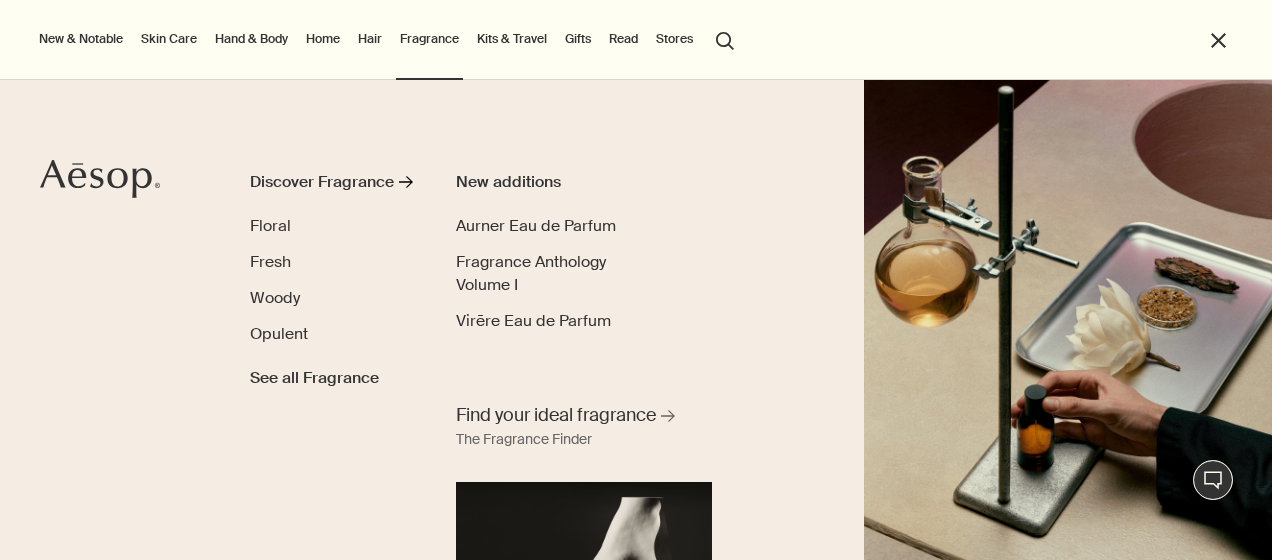 click on "close" at bounding box center (1219, 40) 